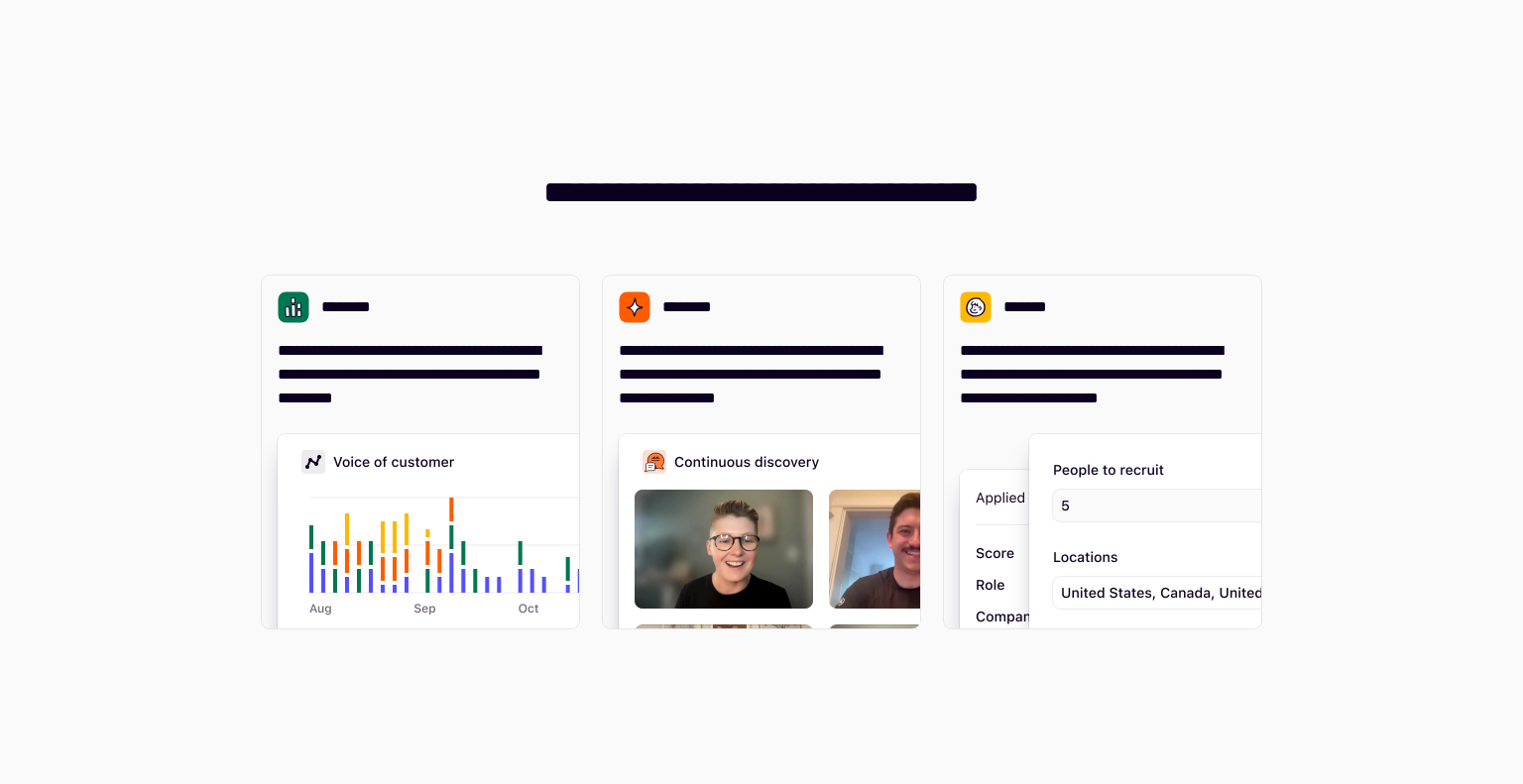 scroll, scrollTop: 0, scrollLeft: 0, axis: both 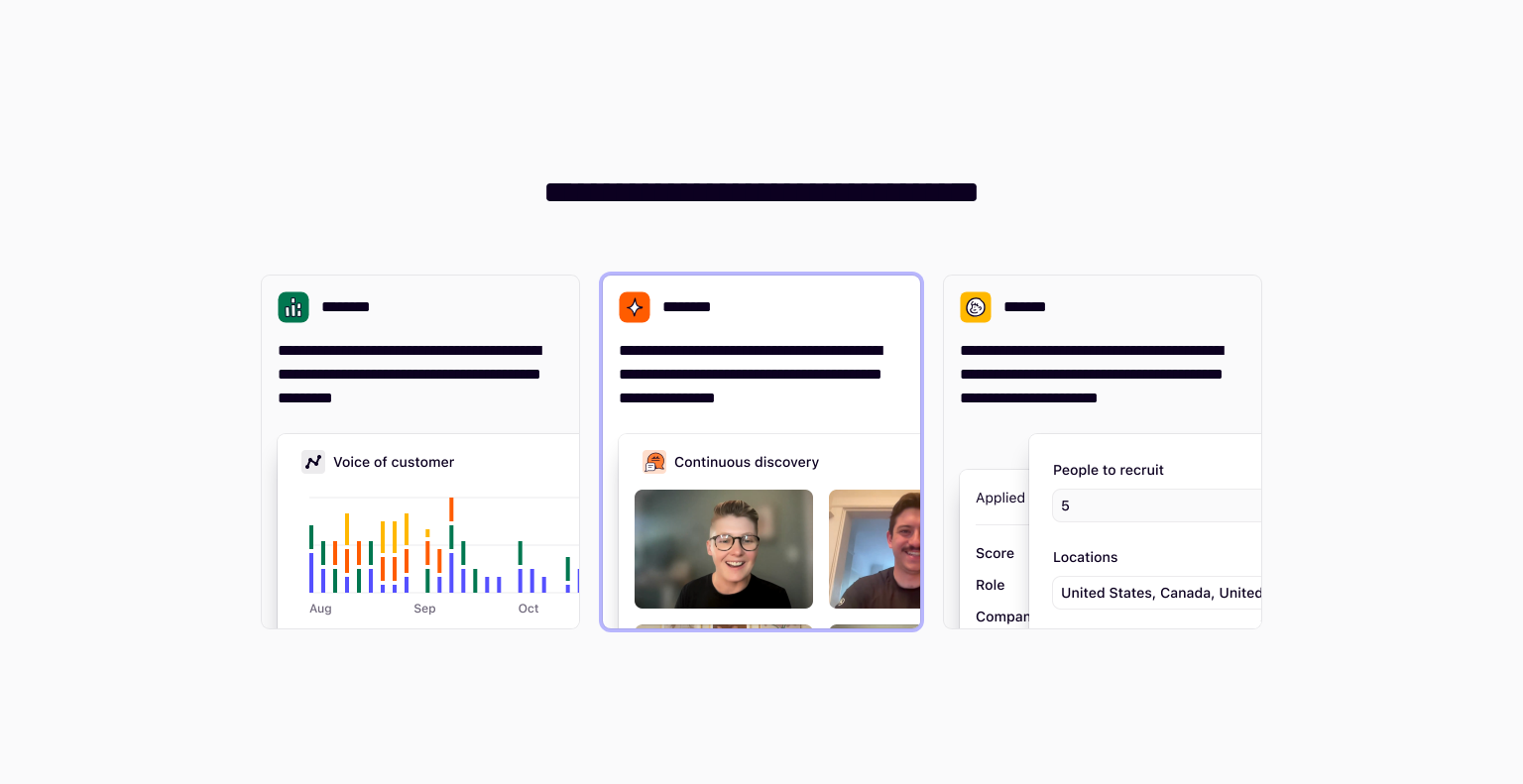 click on "********" at bounding box center (762, 307) 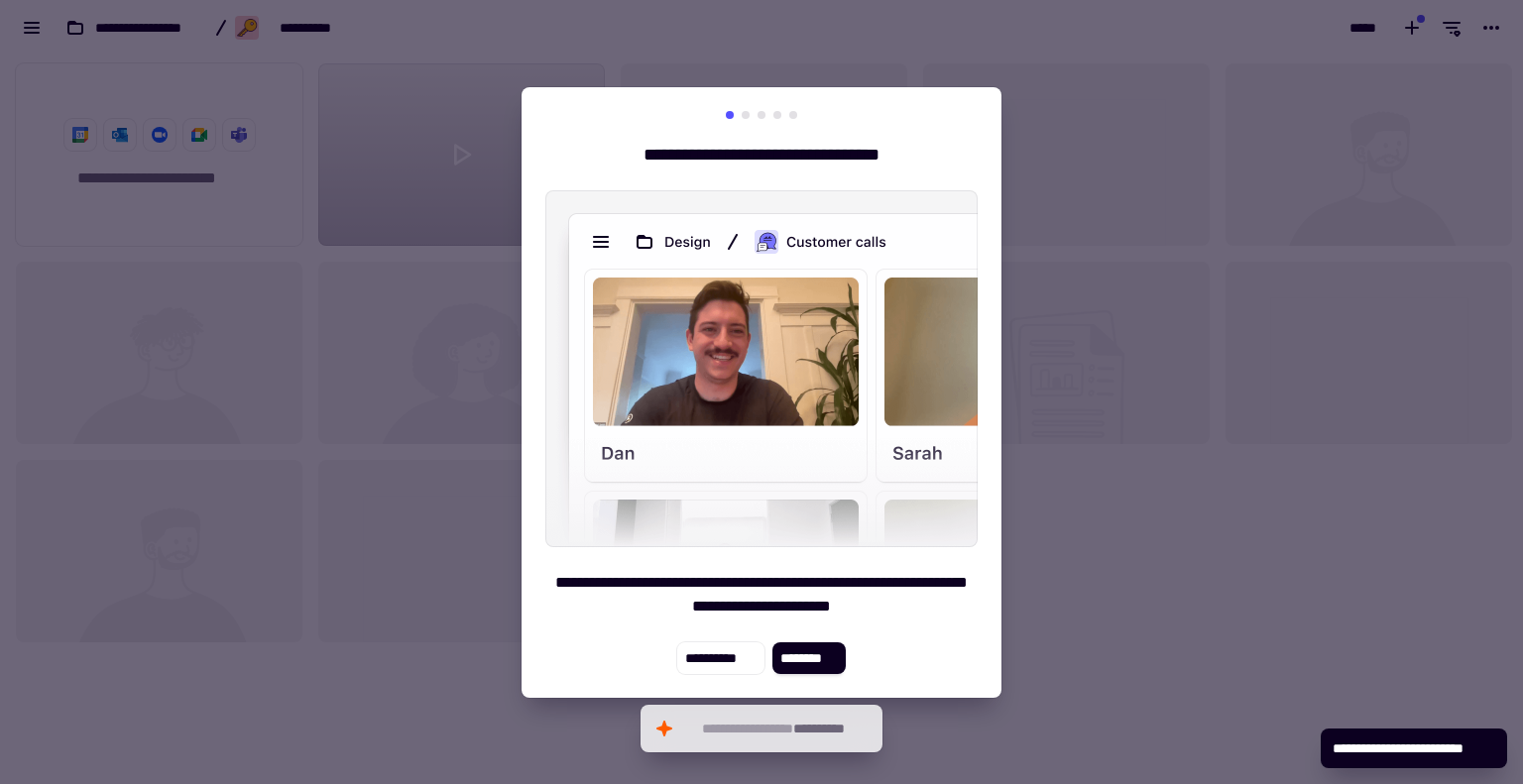 scroll, scrollTop: 16, scrollLeft: 16, axis: both 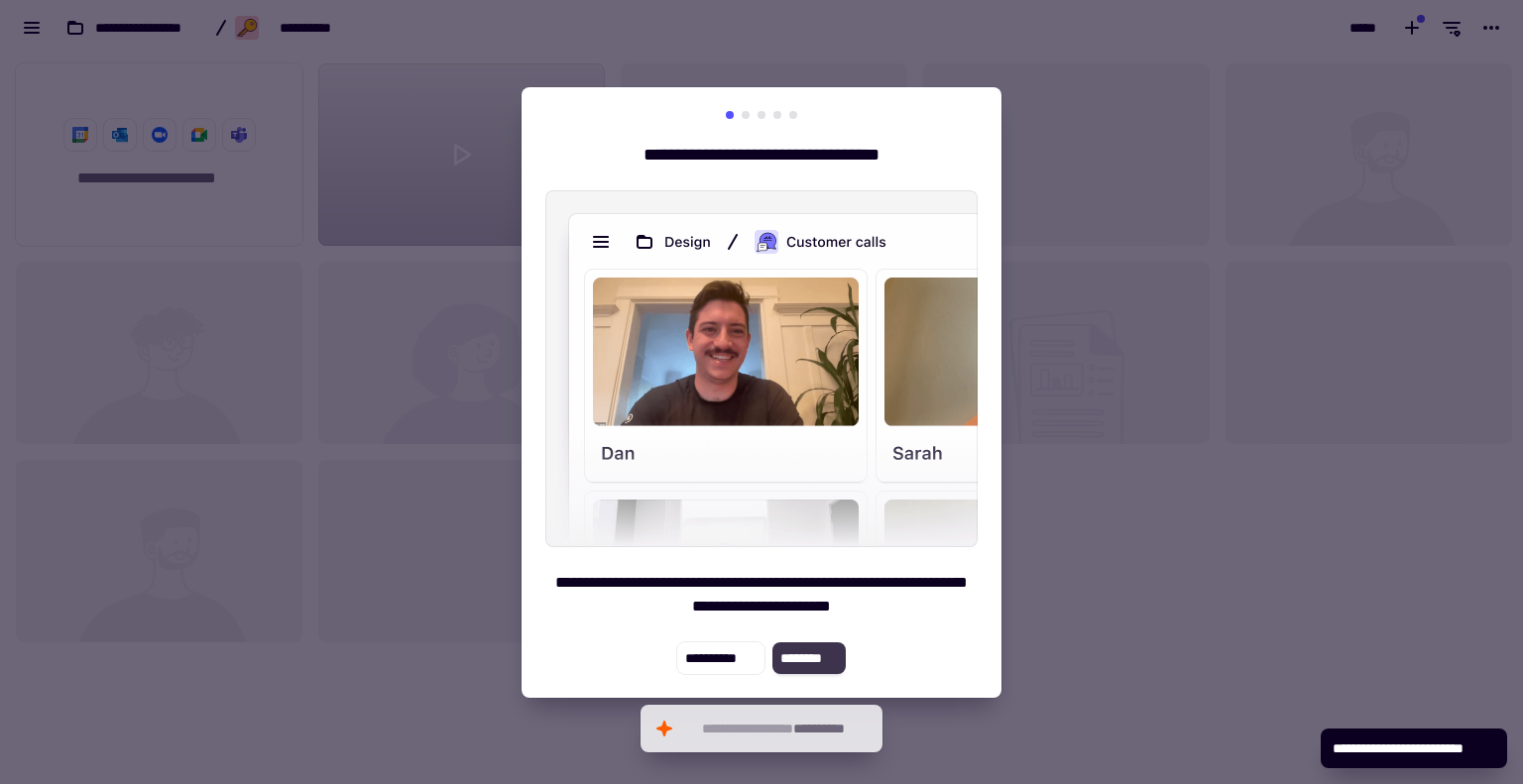 click on "********" 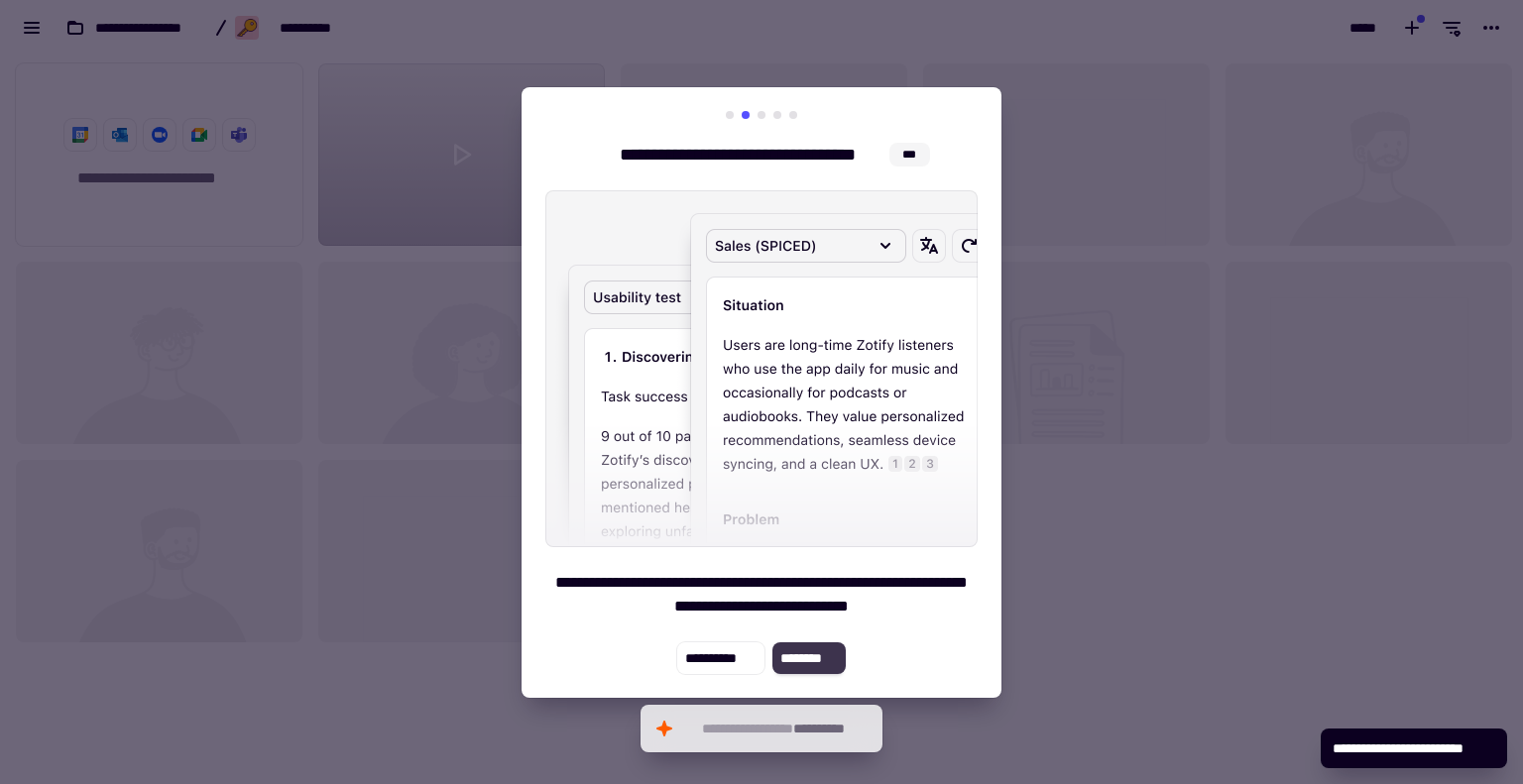 click on "********" 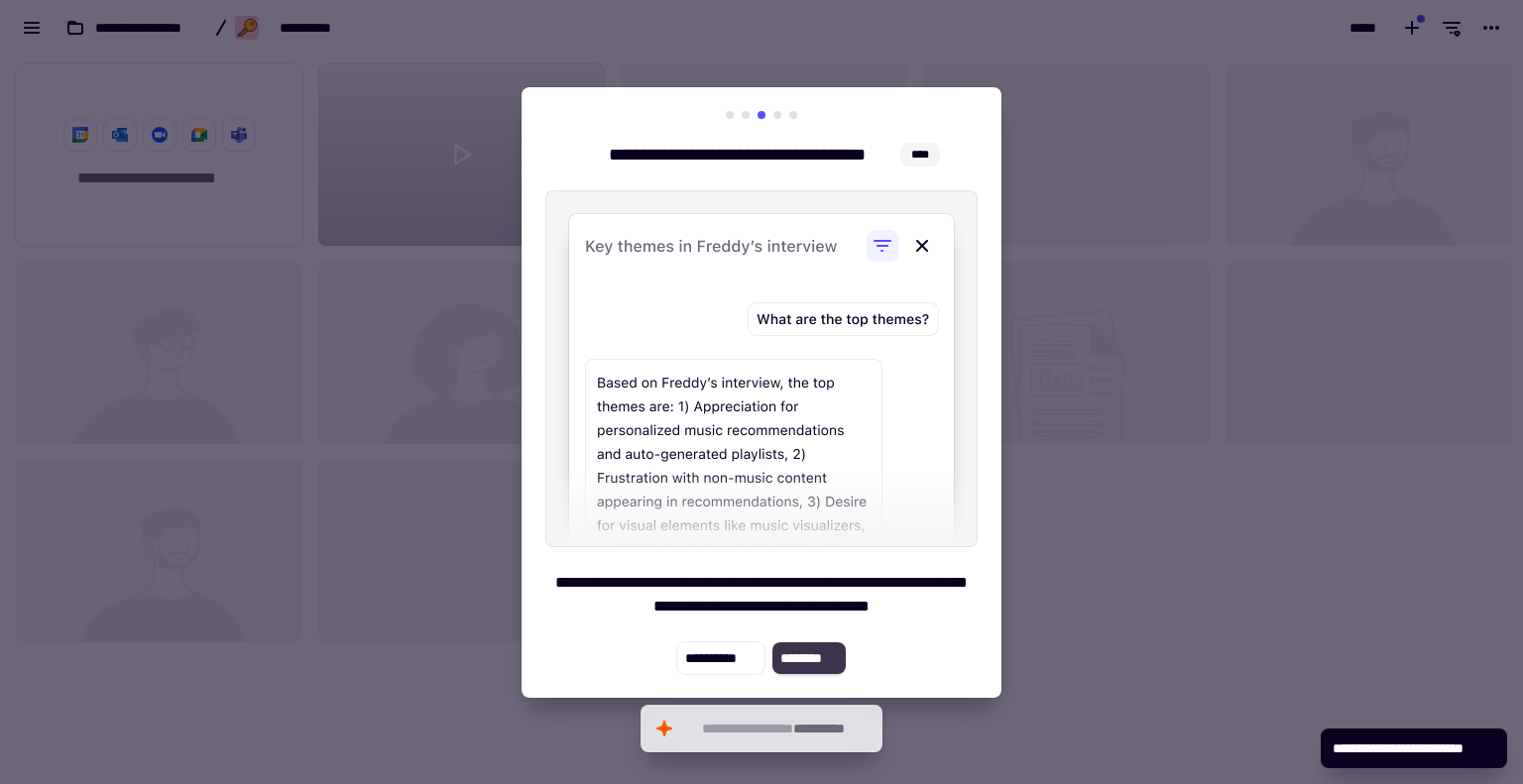 click on "********" 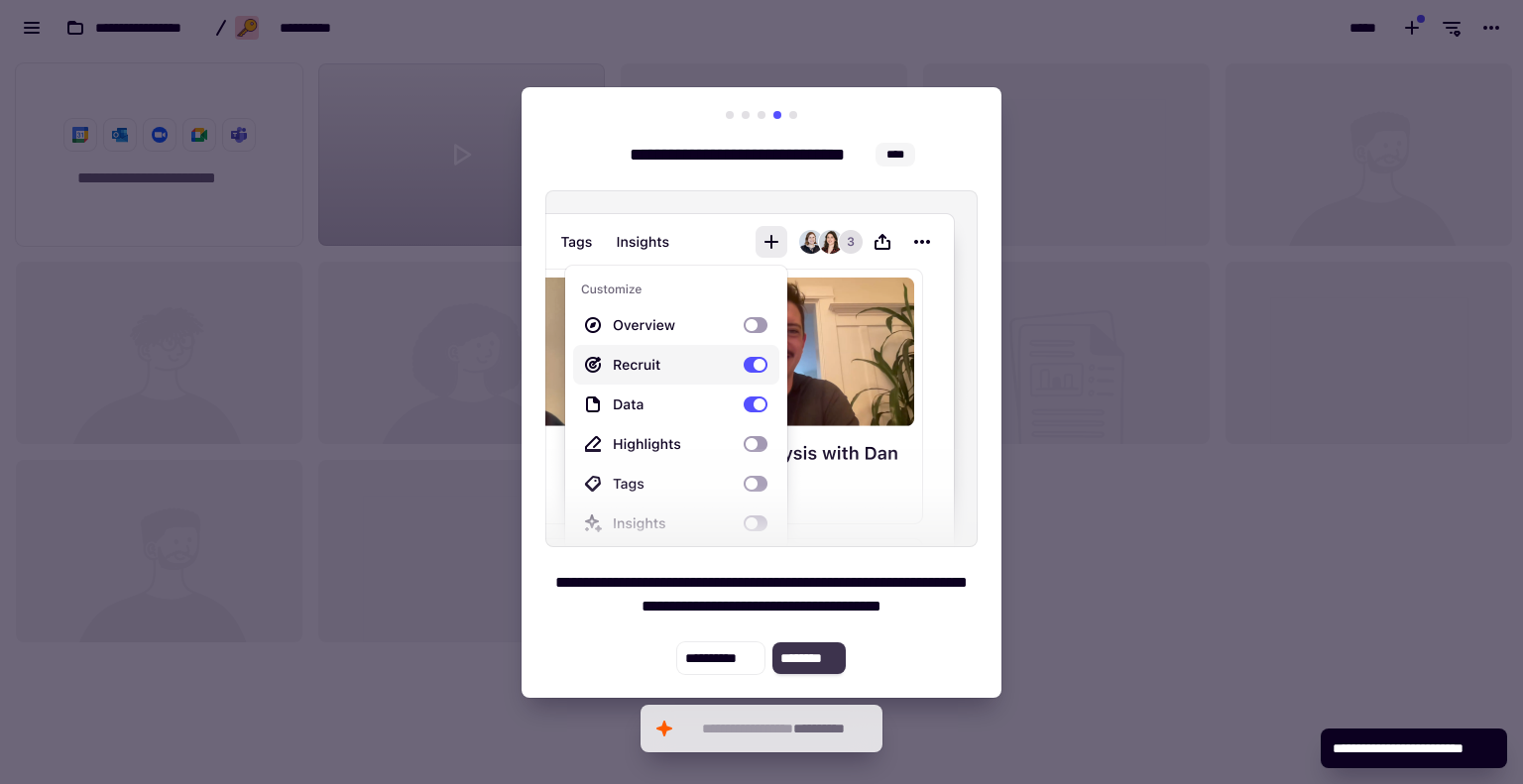 click on "********" 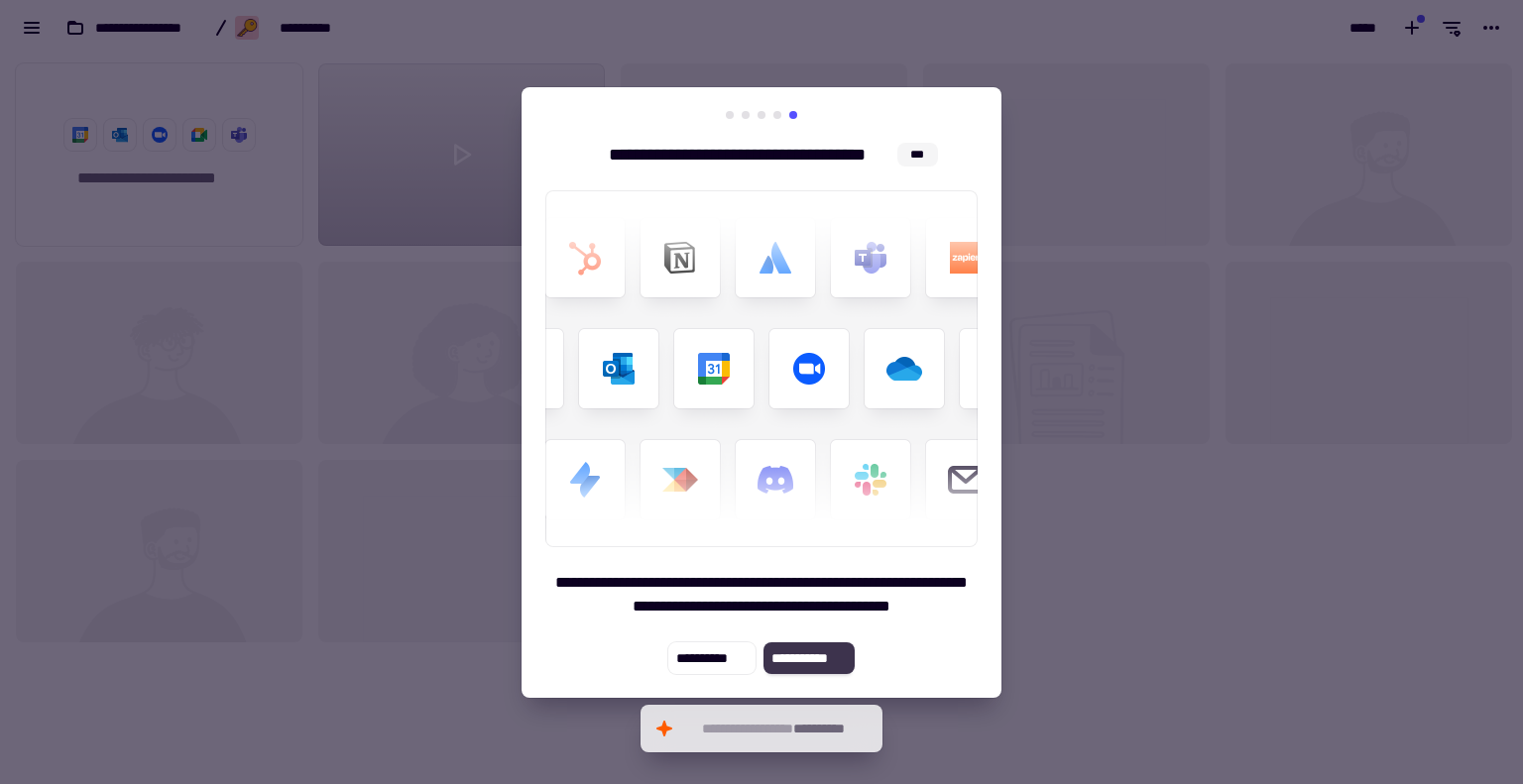 click on "**********" 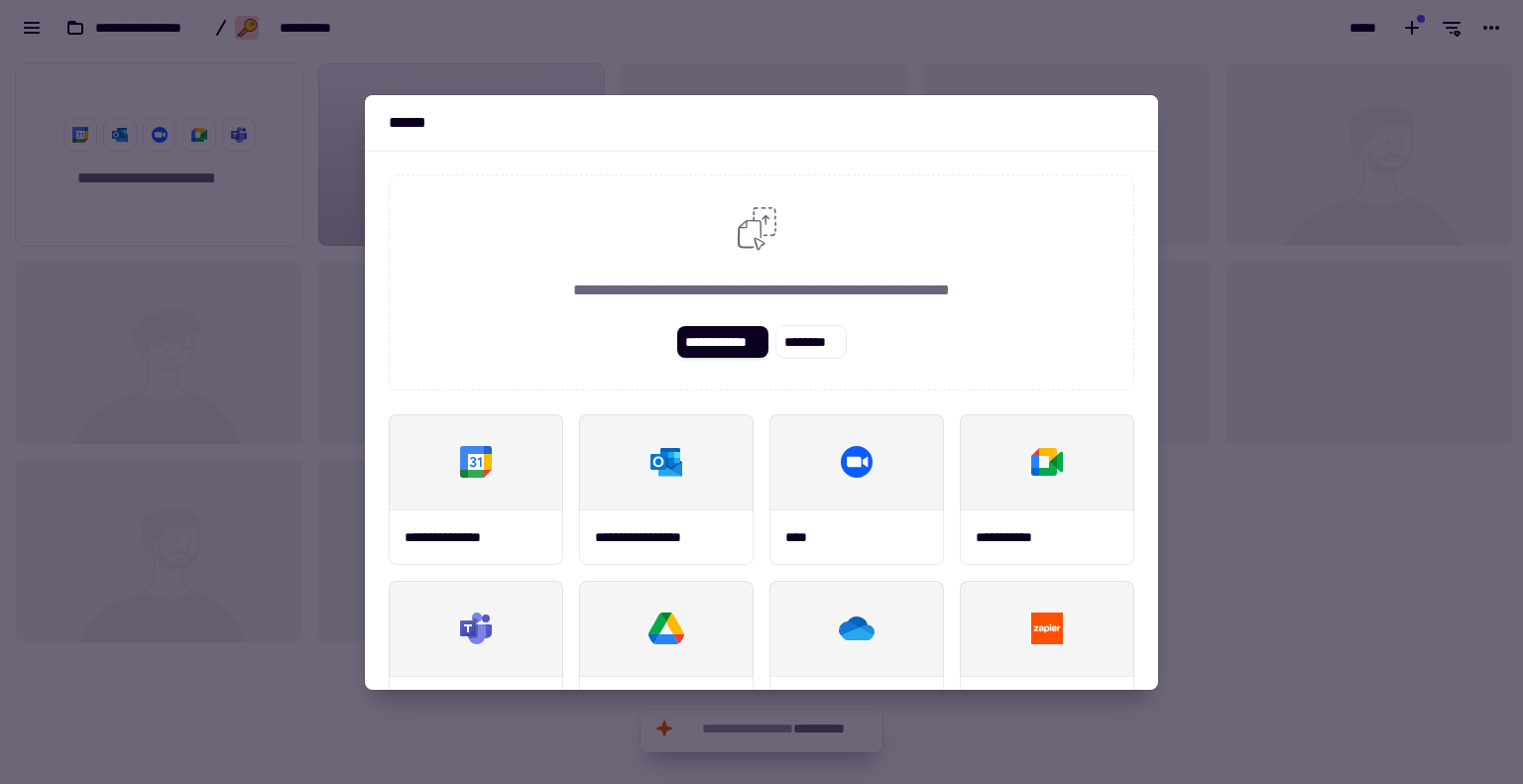 click at bounding box center [762, 392] 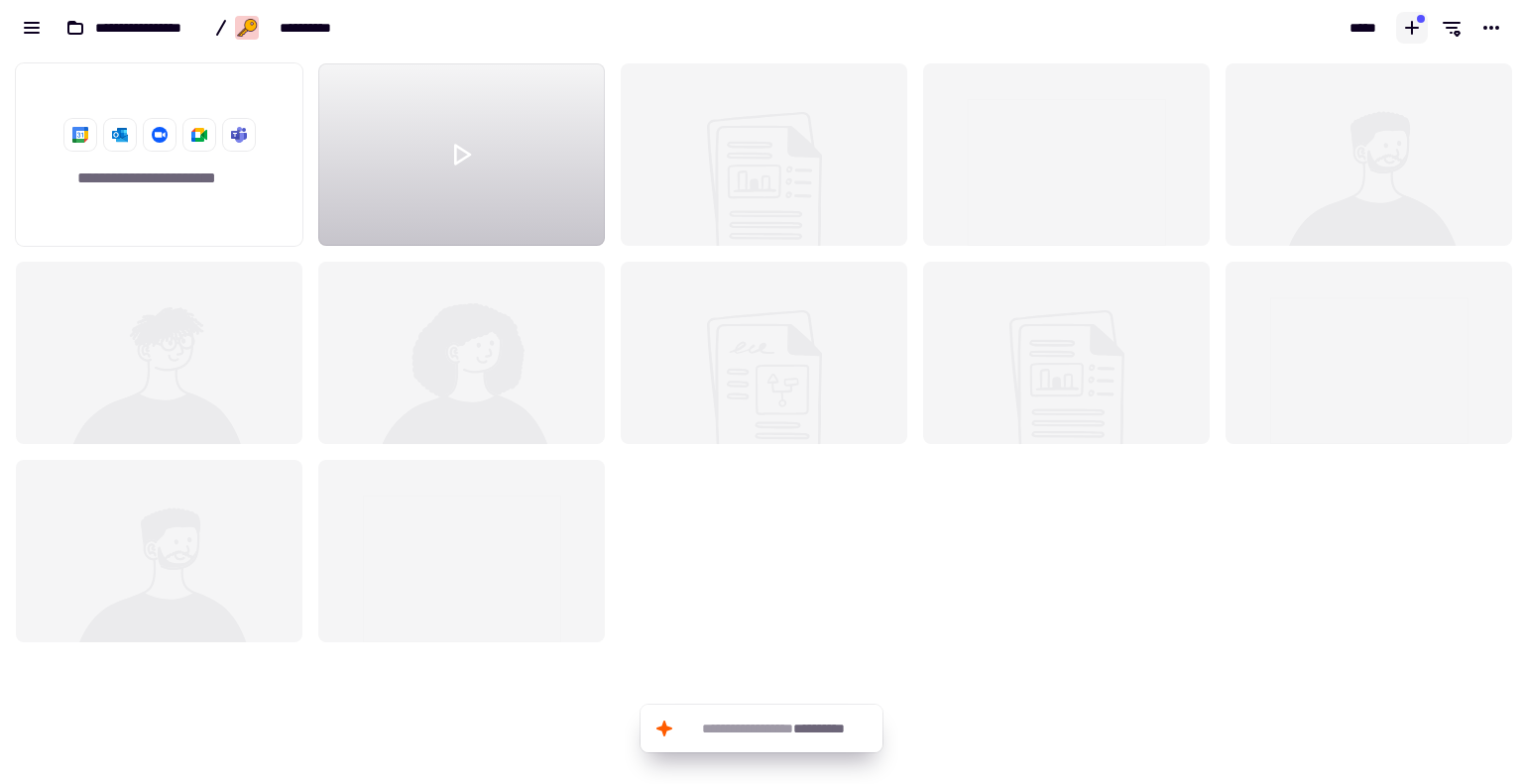 click 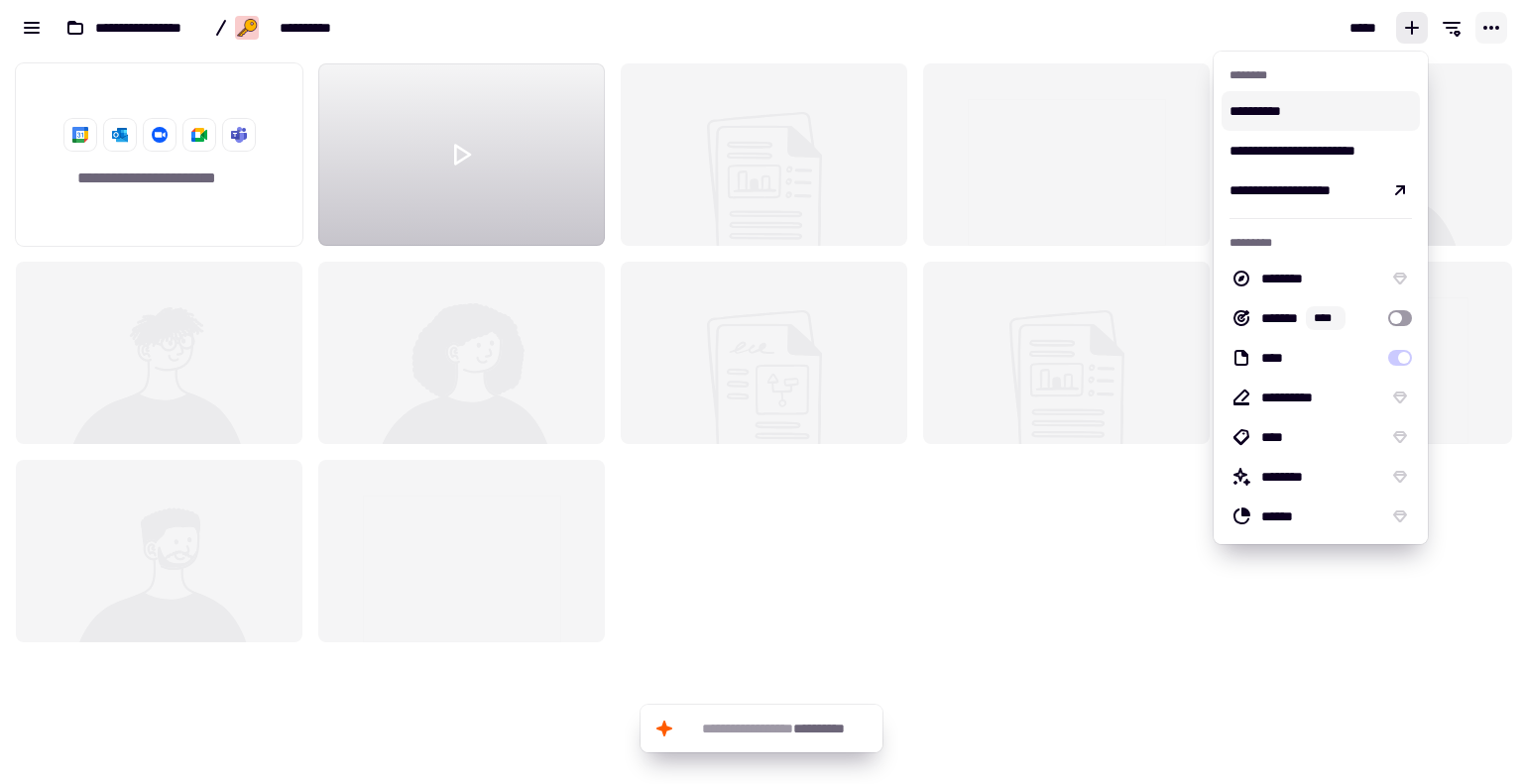 click 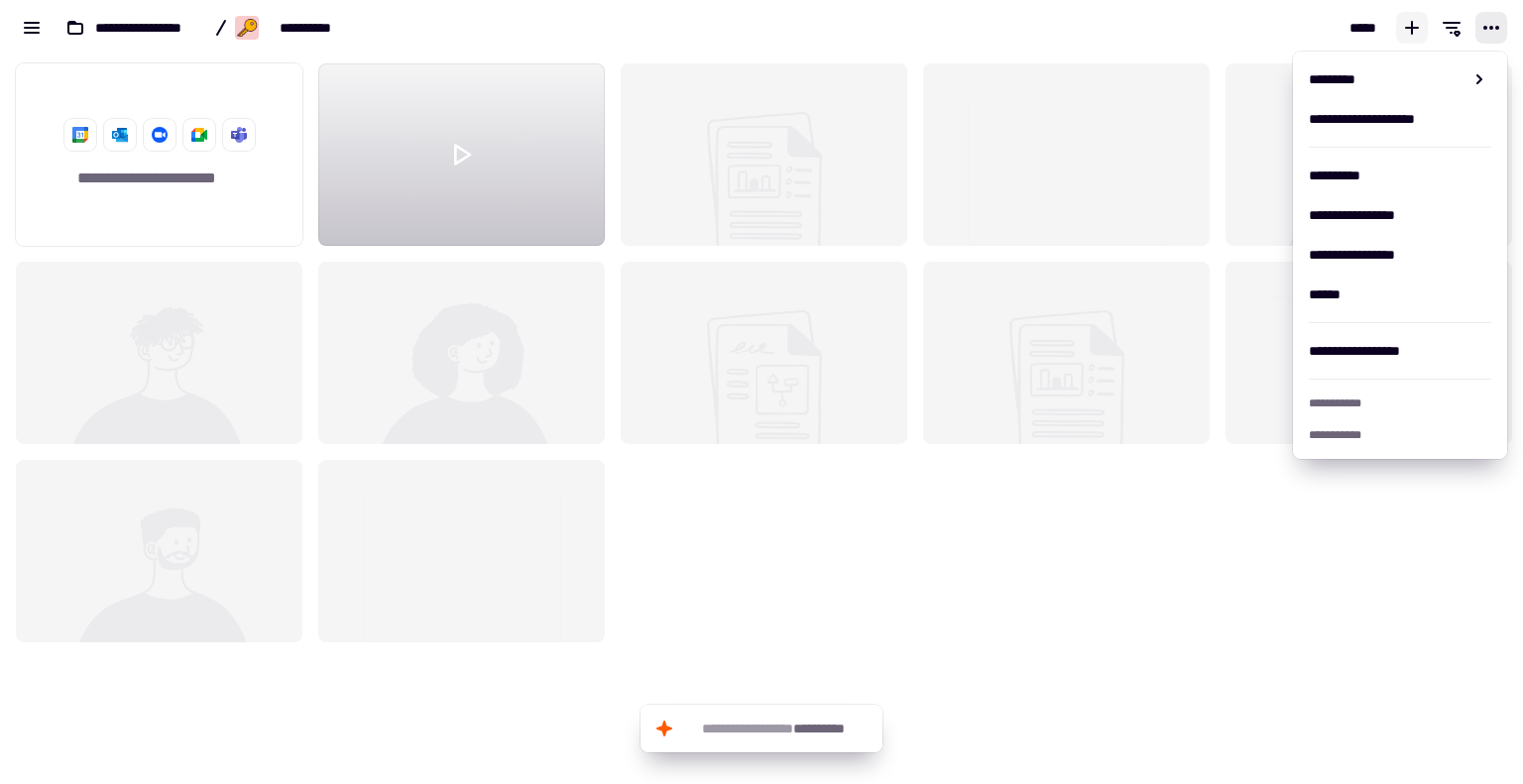 click 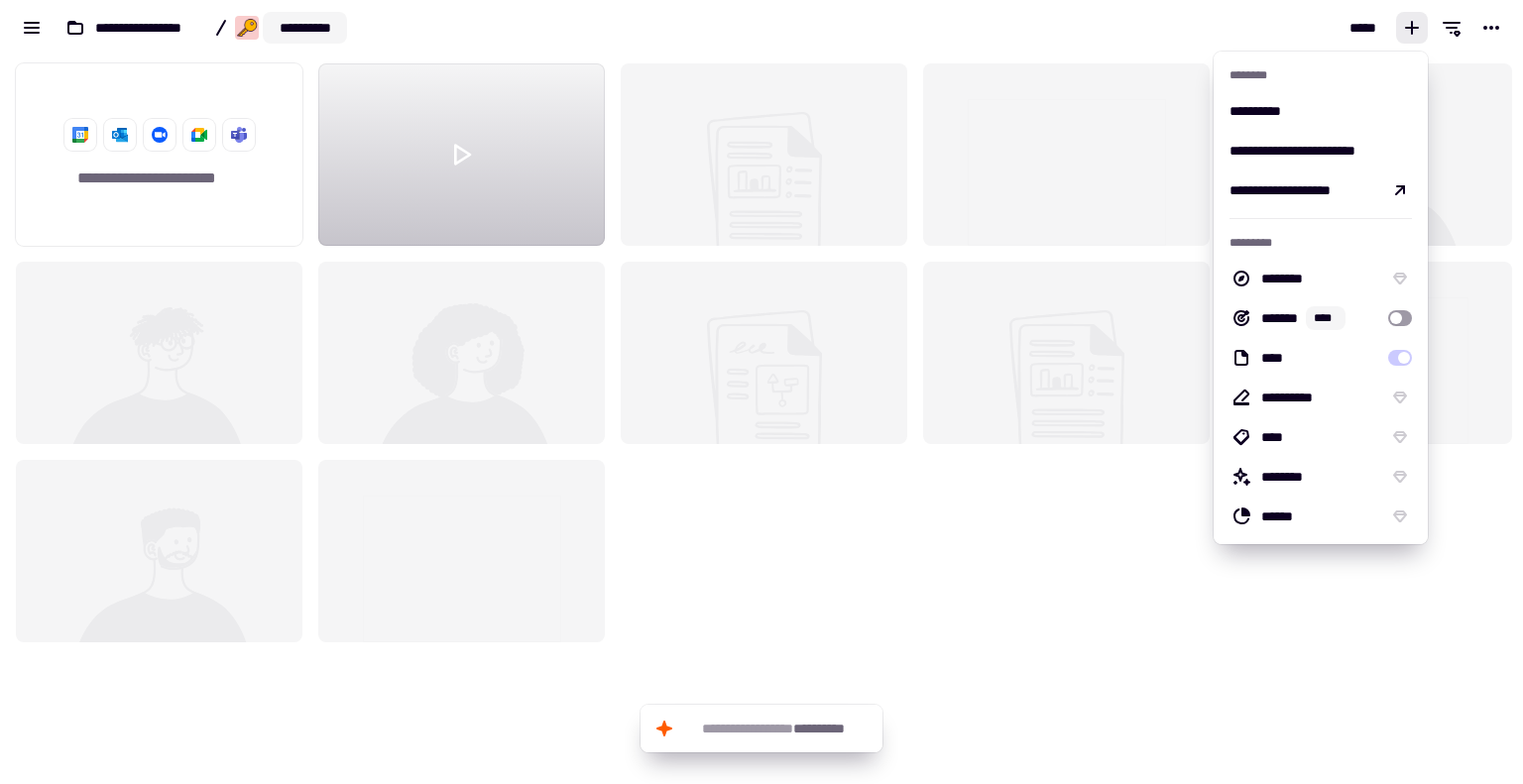 click on "**********" 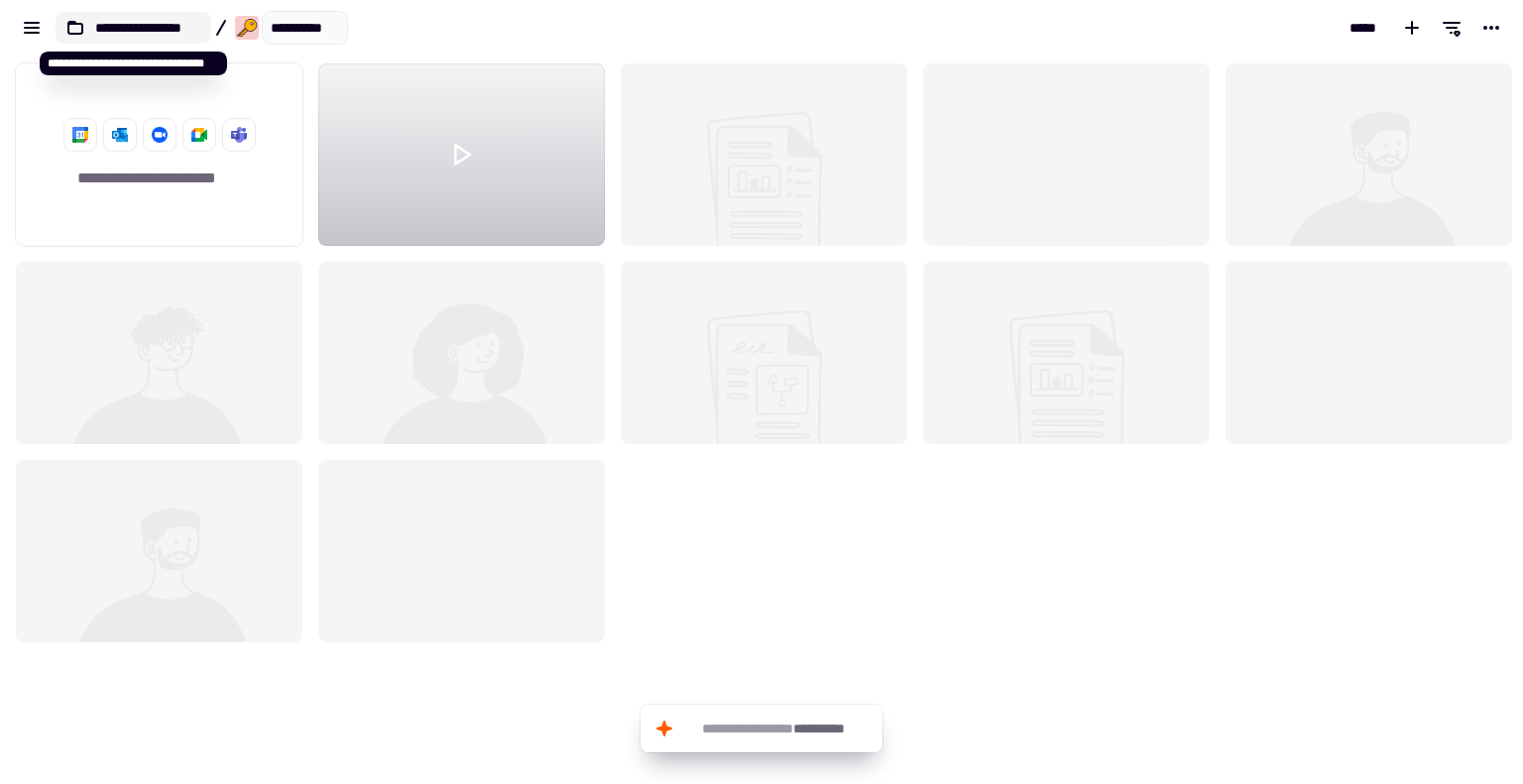 click on "**********" 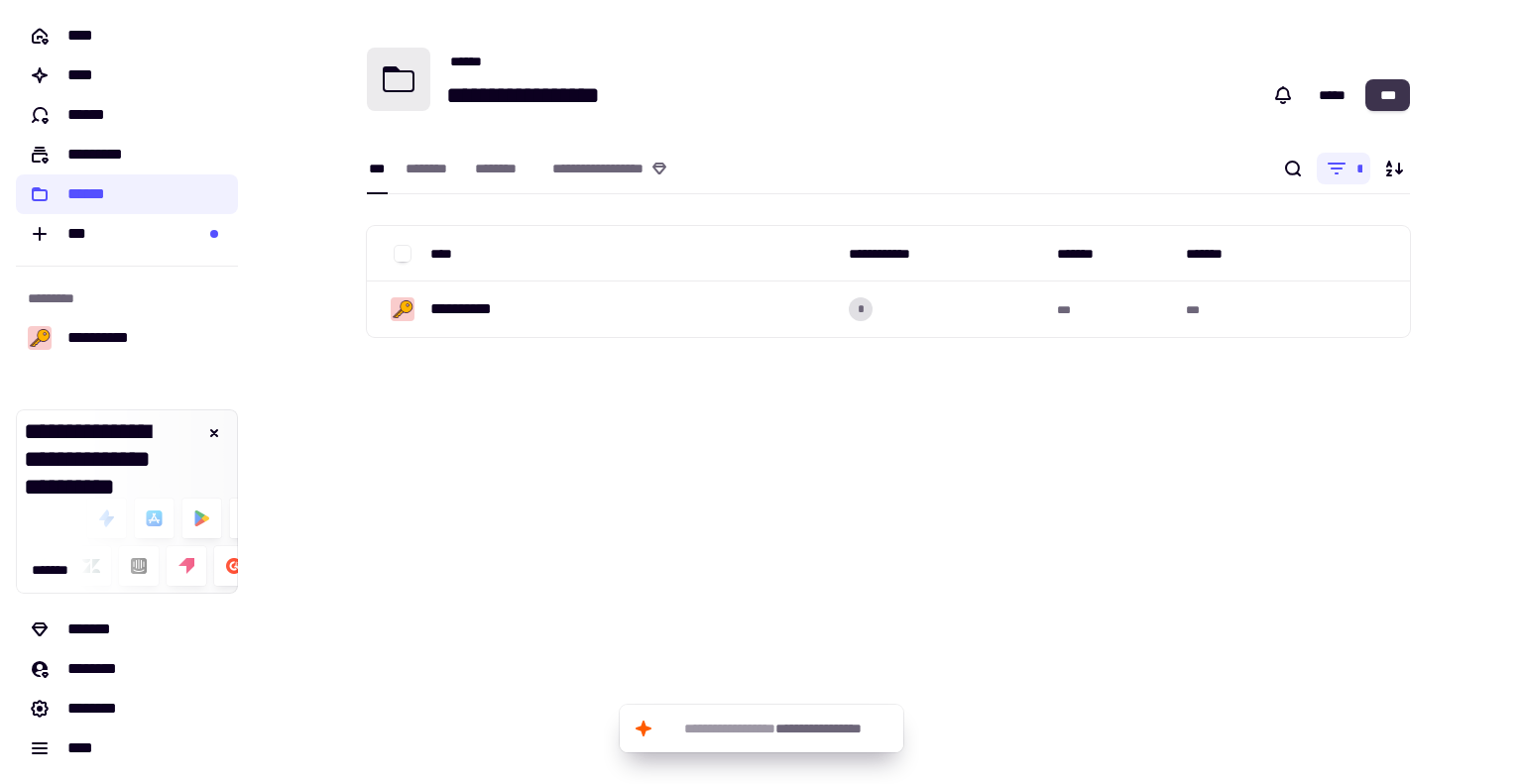 click on "***" 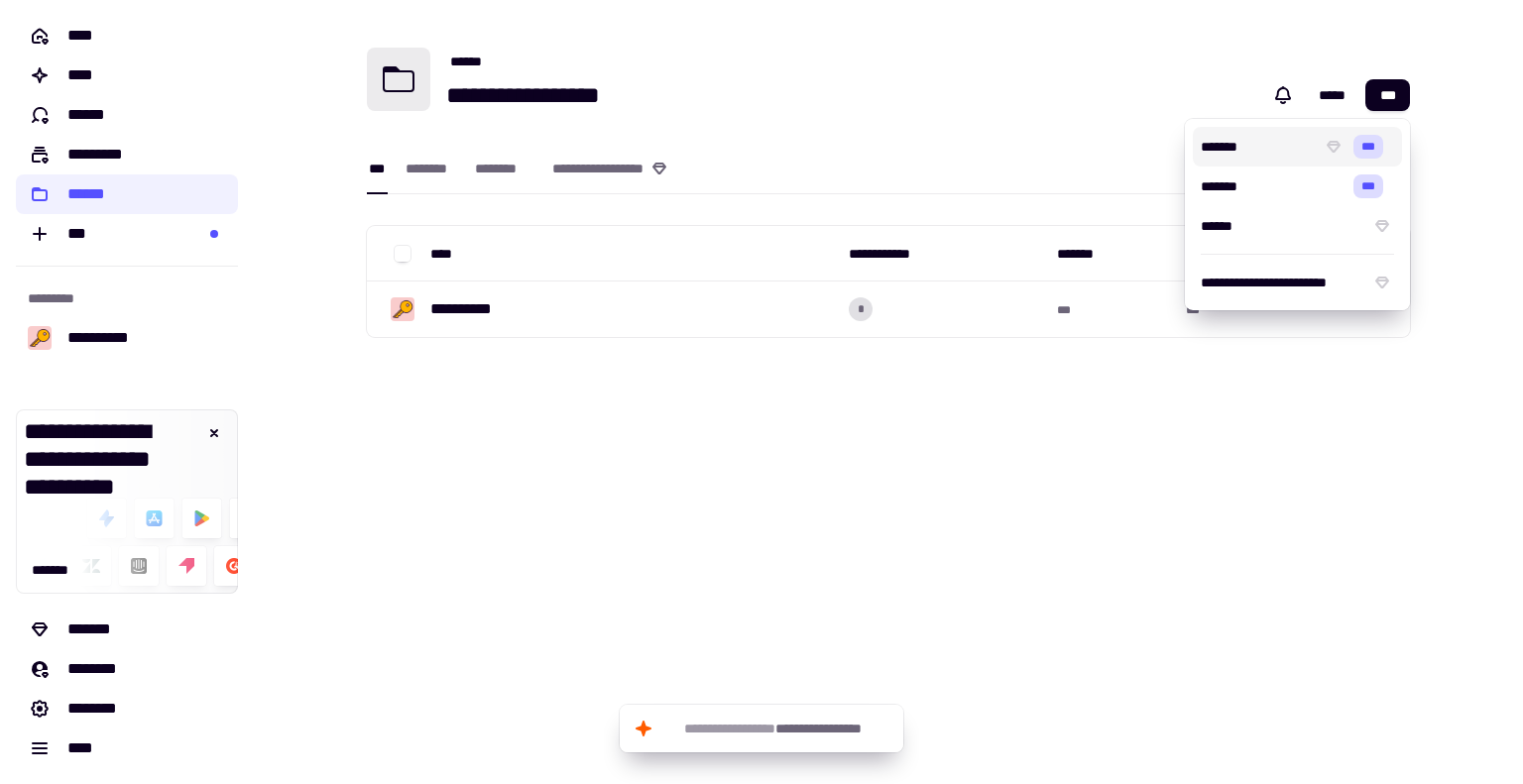 click on "*******" at bounding box center (1257, 147) 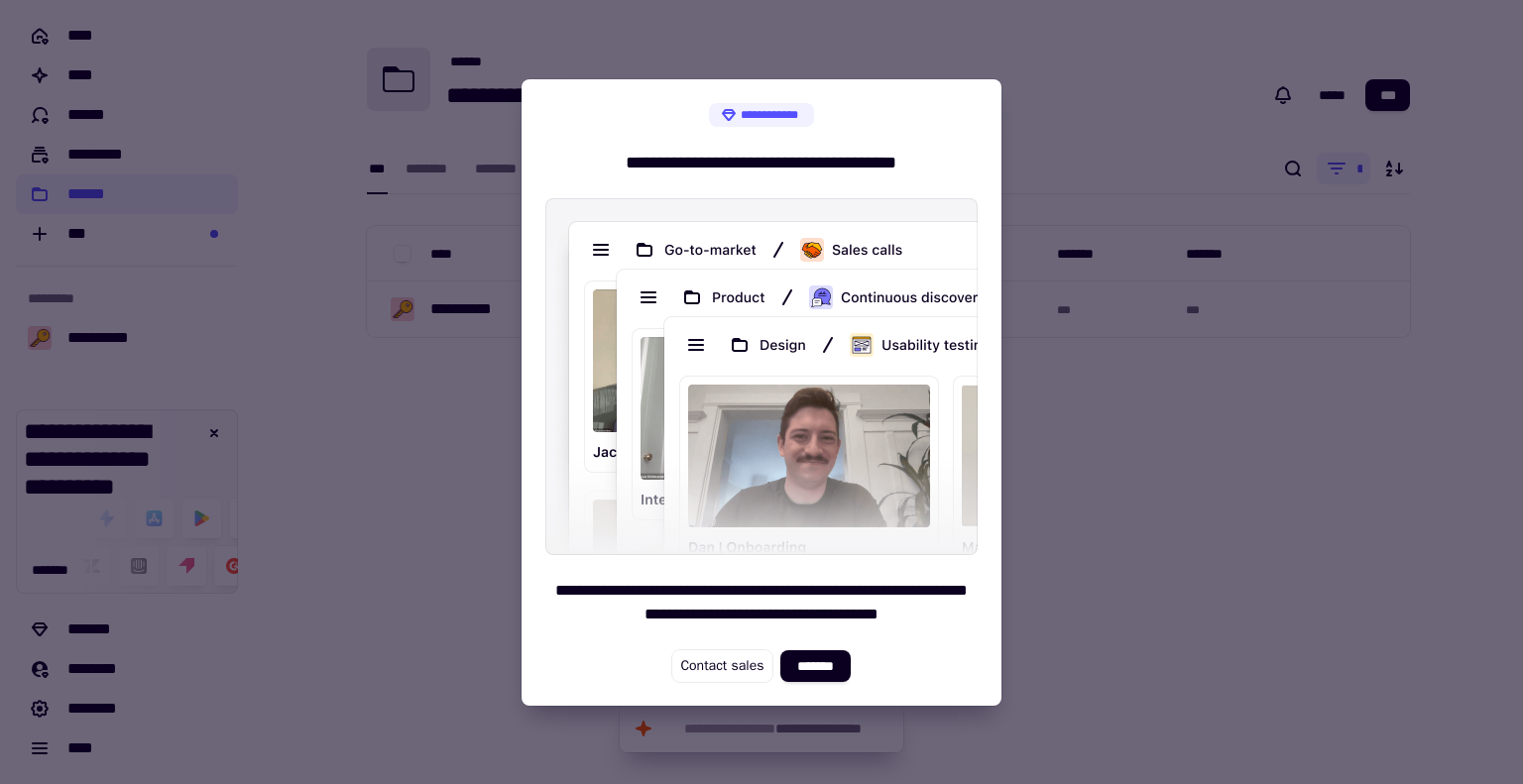 click at bounding box center (762, 392) 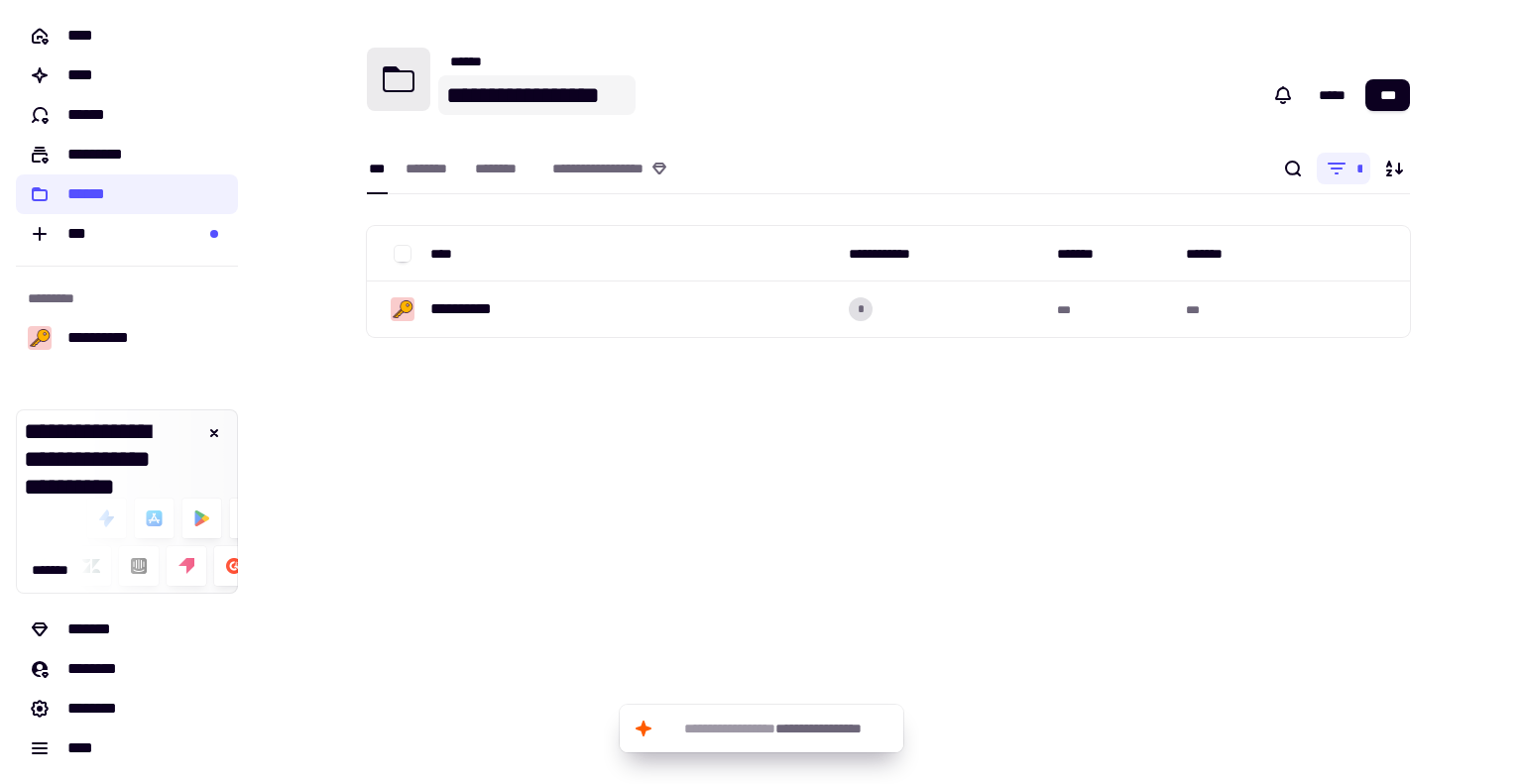 click on "**********" at bounding box center [536, 95] 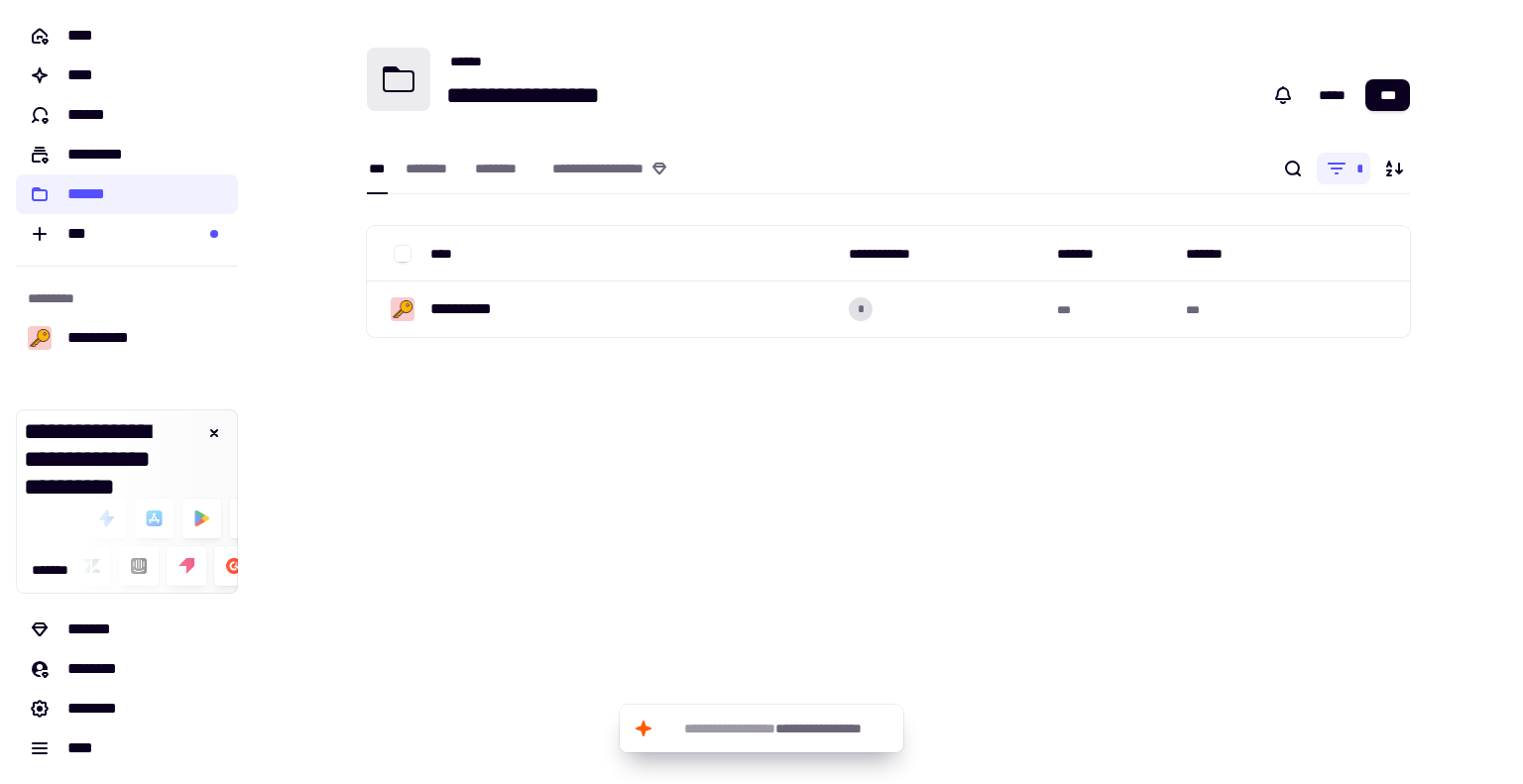 click 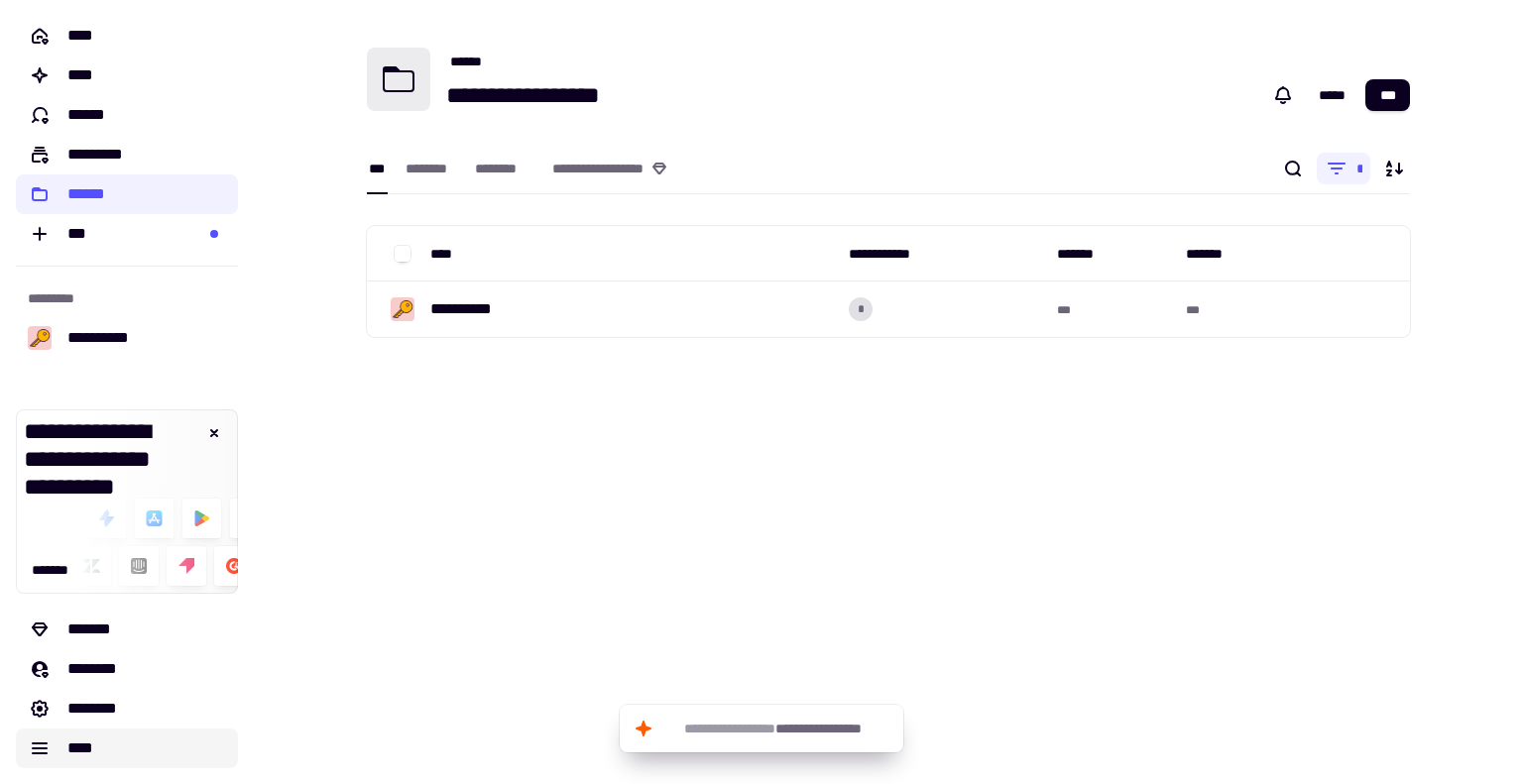 click on "****" 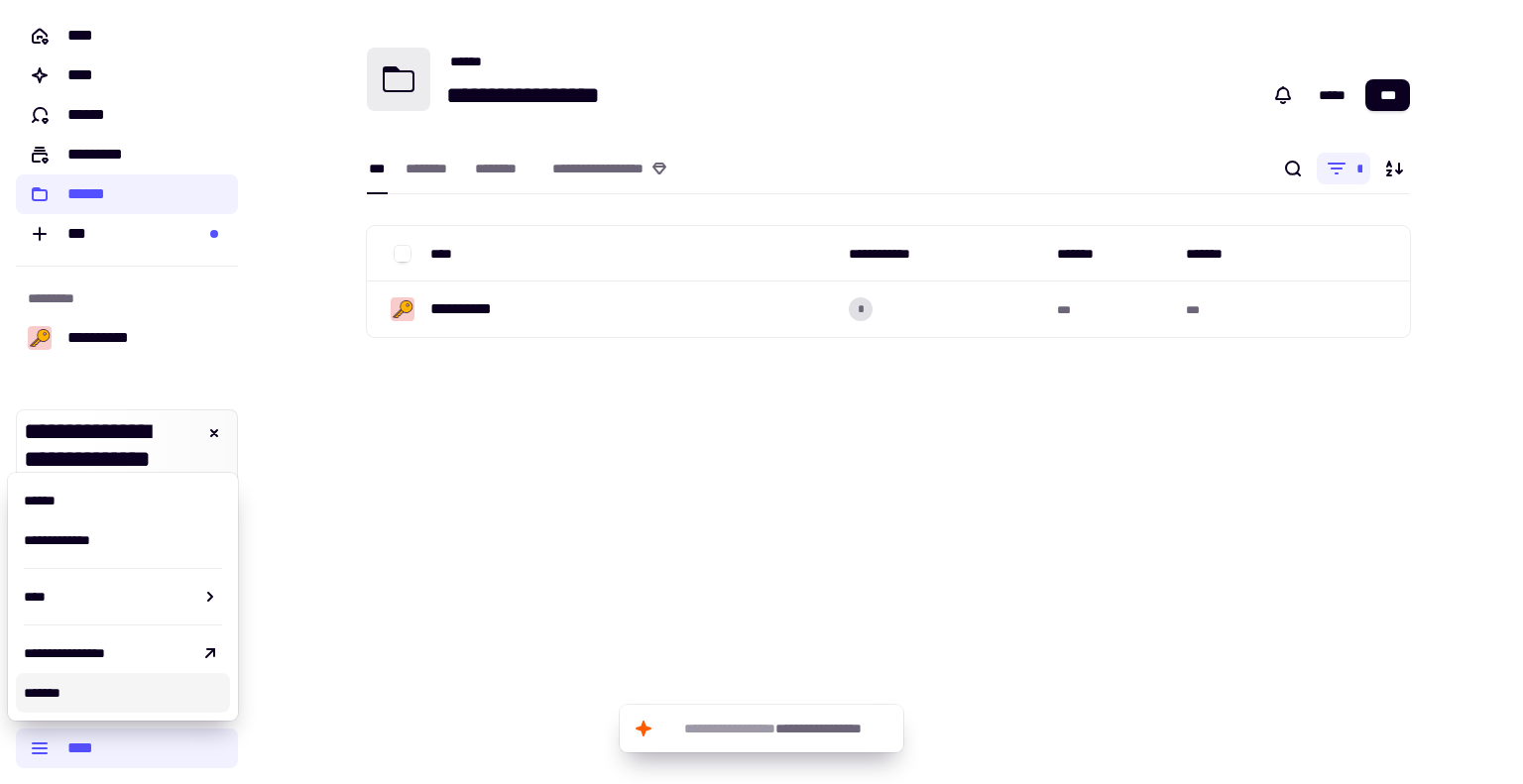 click on "*******" at bounding box center [123, 693] 